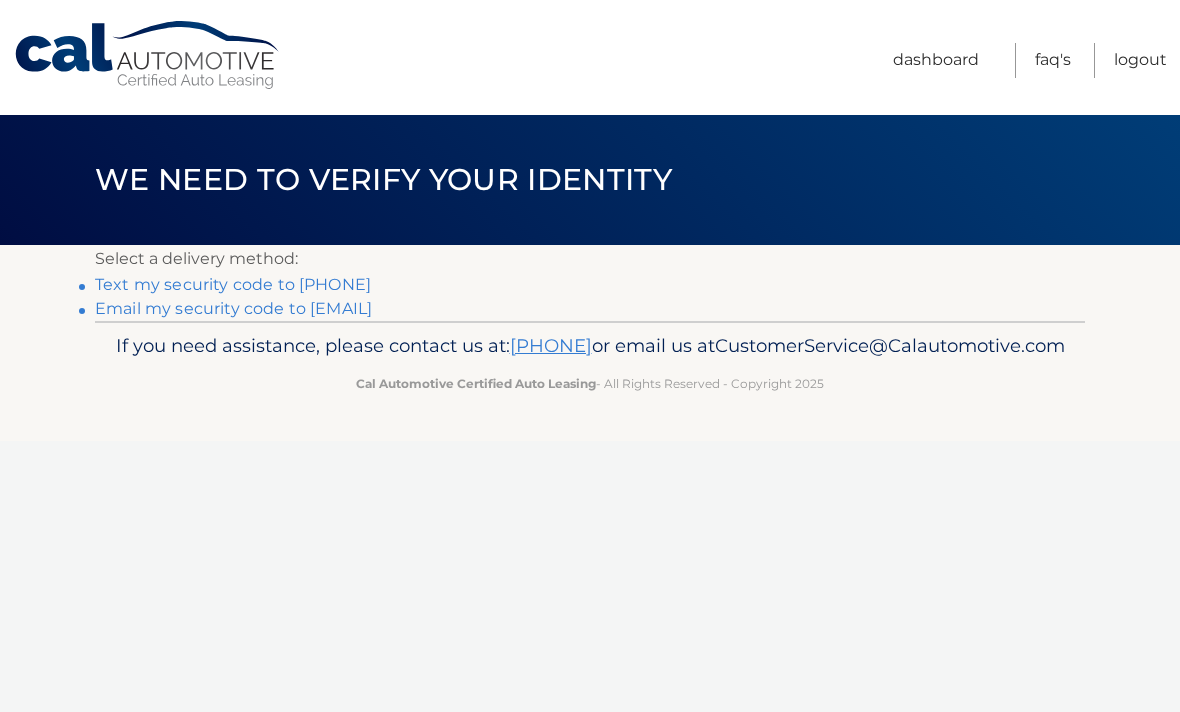scroll, scrollTop: 0, scrollLeft: 0, axis: both 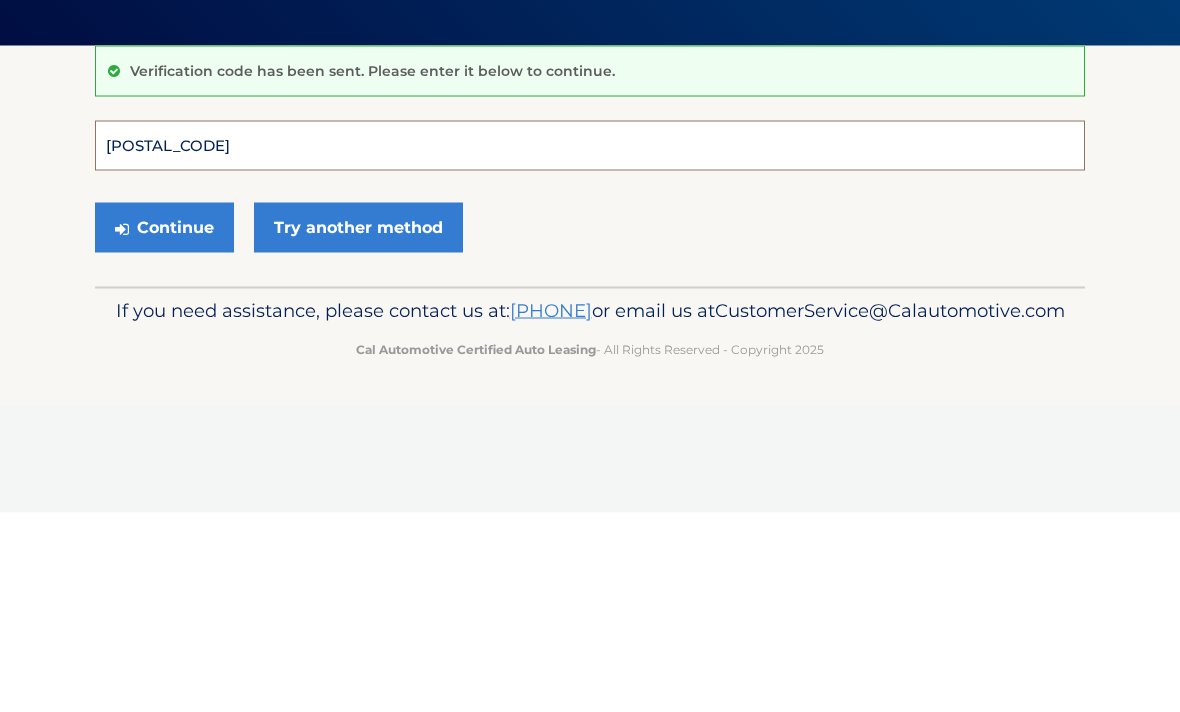 type on "196565" 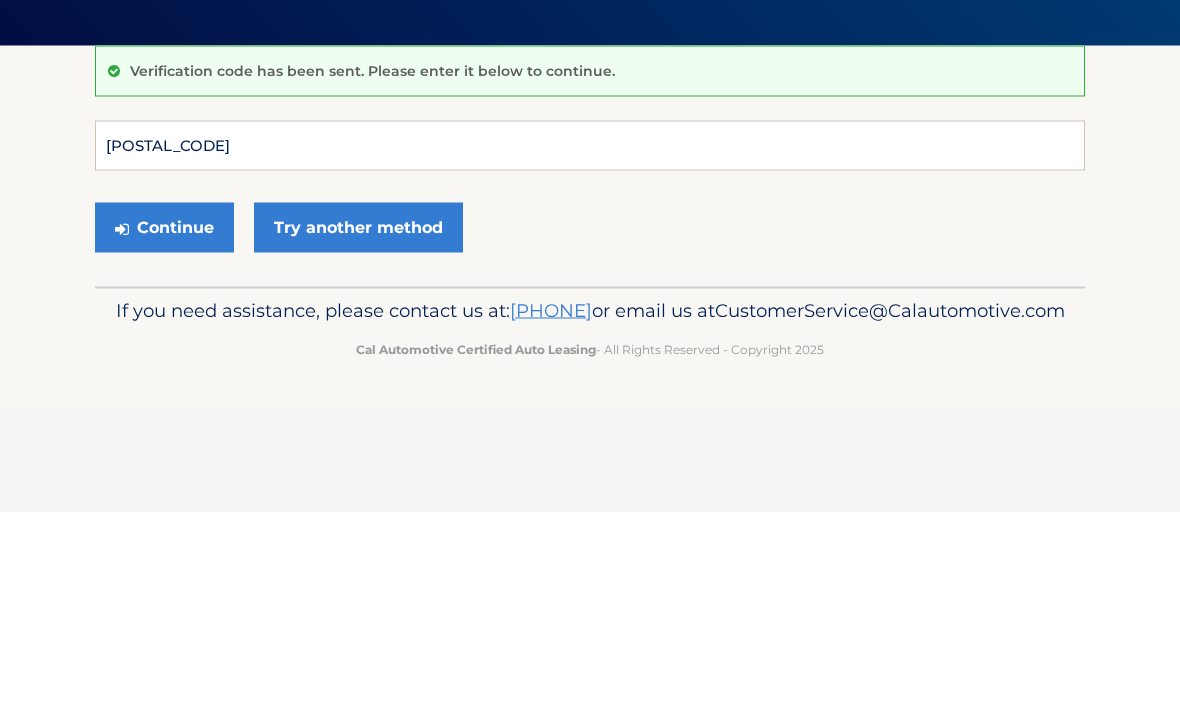 click on "Continue" at bounding box center [164, 427] 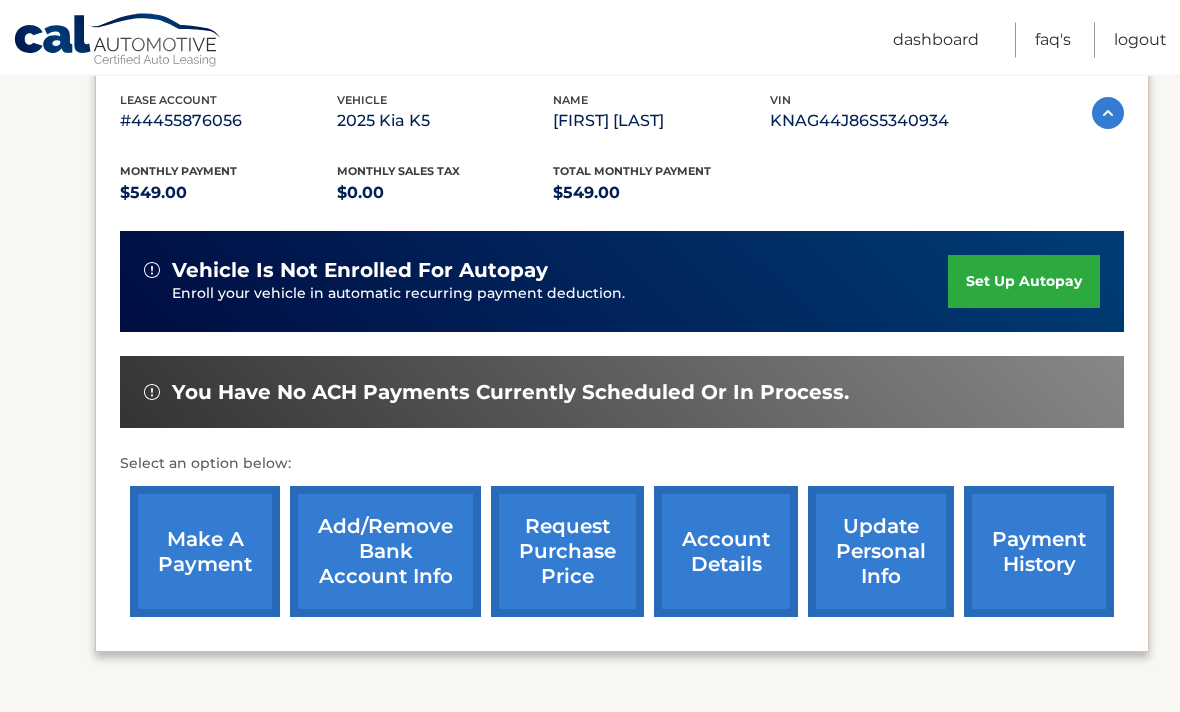 scroll, scrollTop: 348, scrollLeft: 0, axis: vertical 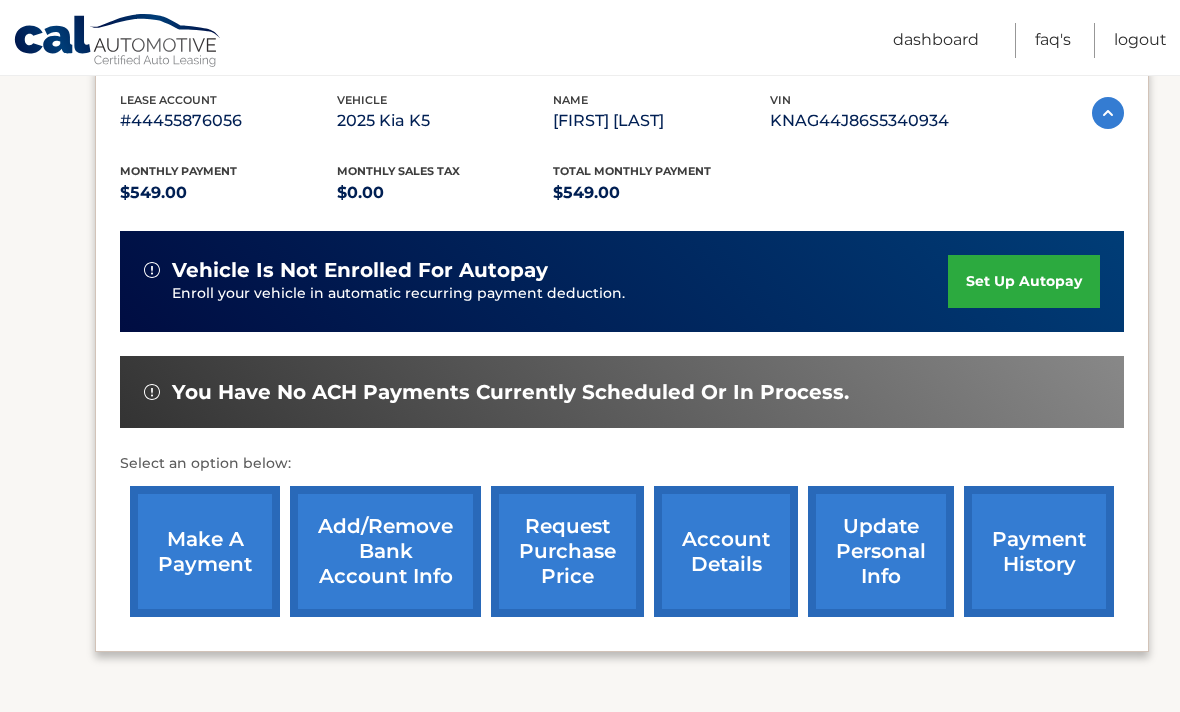 click on "payment history" at bounding box center (1039, 551) 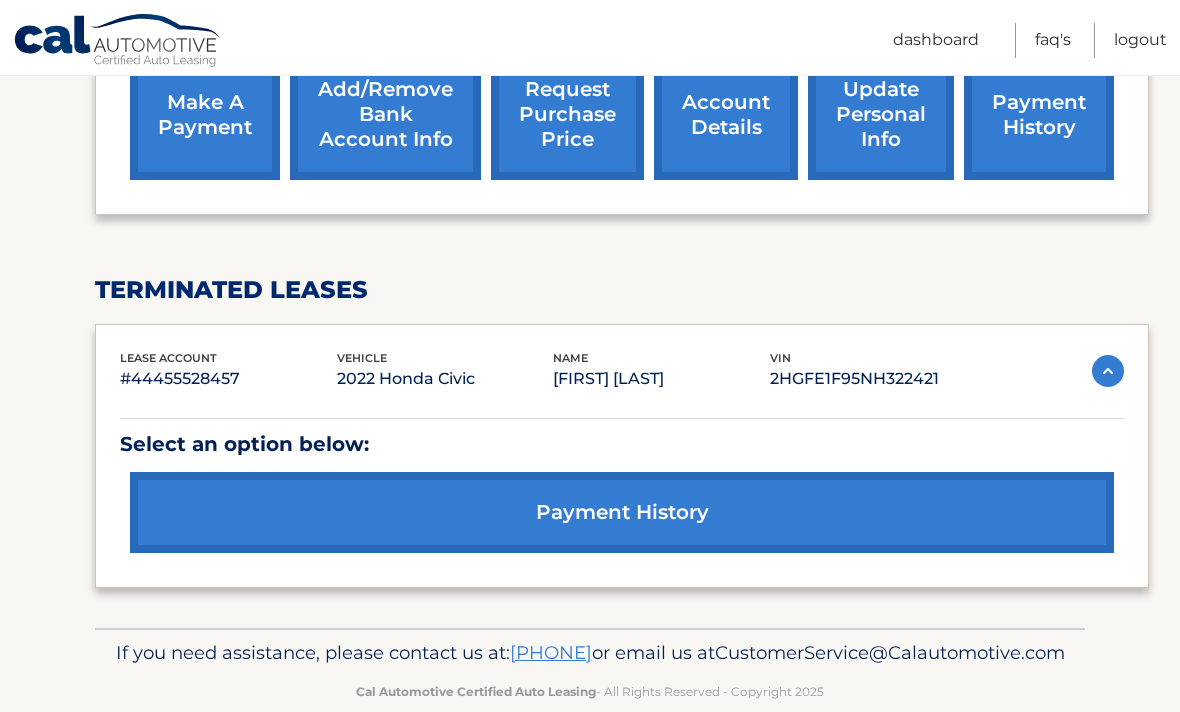 scroll, scrollTop: 788, scrollLeft: 0, axis: vertical 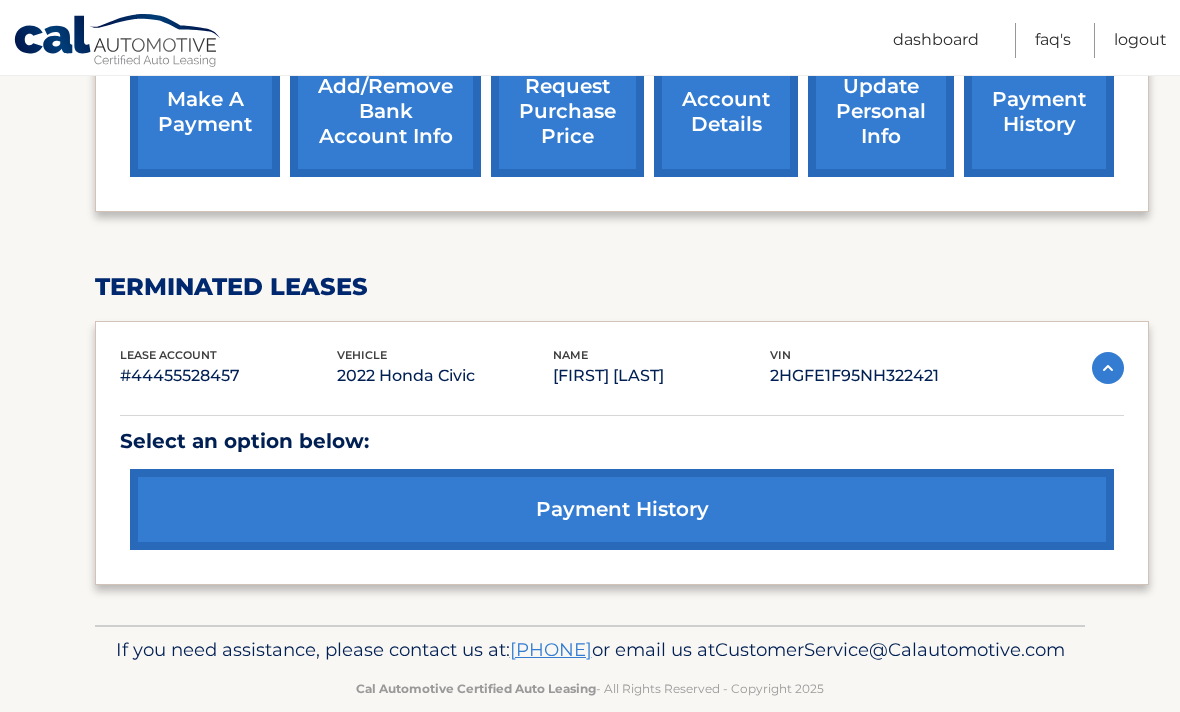 click on "payment history" at bounding box center [622, 509] 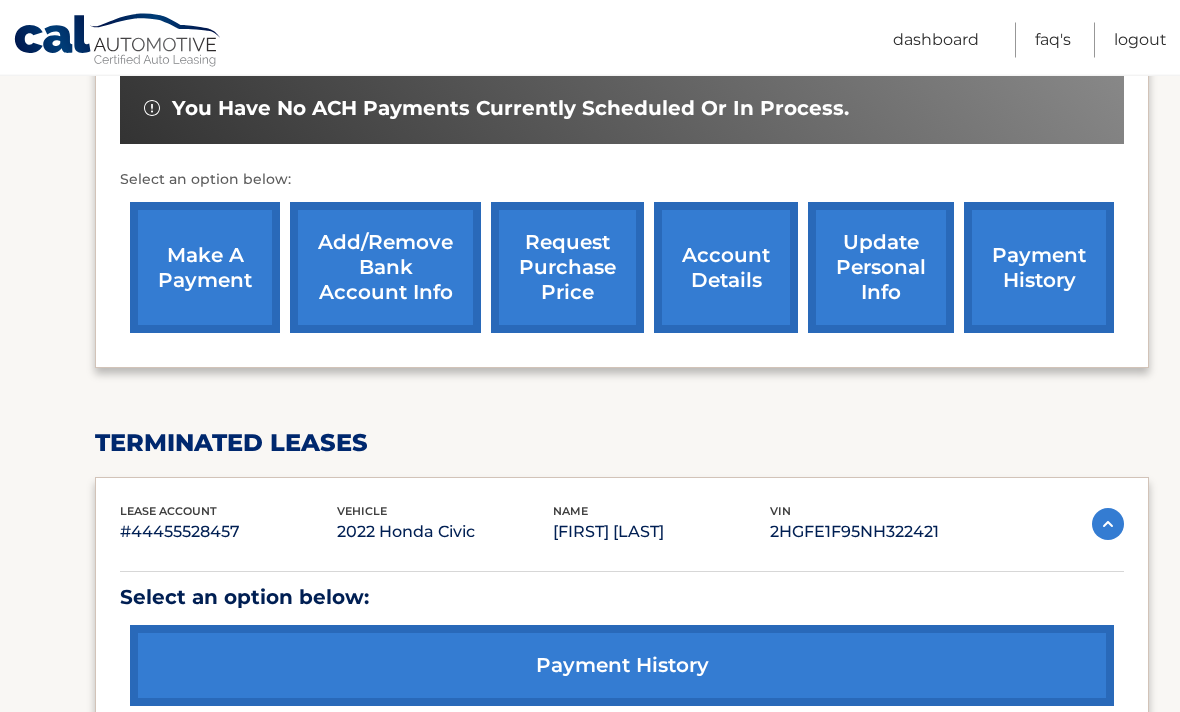 scroll, scrollTop: 626, scrollLeft: 0, axis: vertical 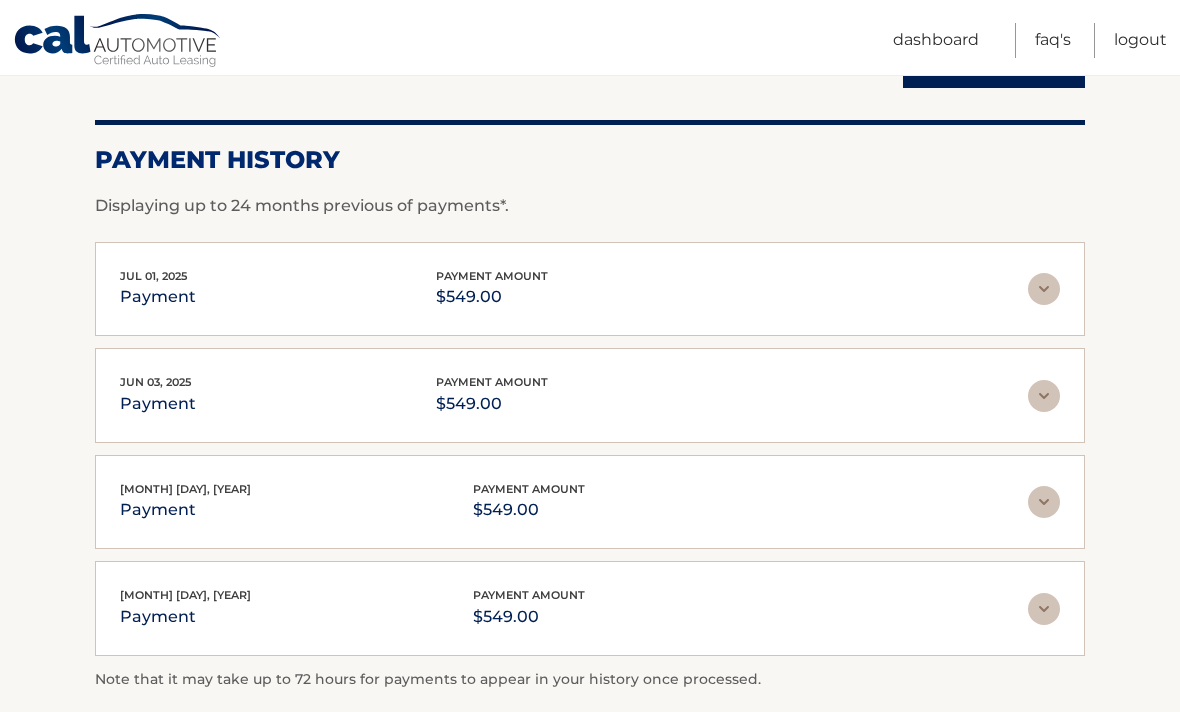 click at bounding box center (1044, 289) 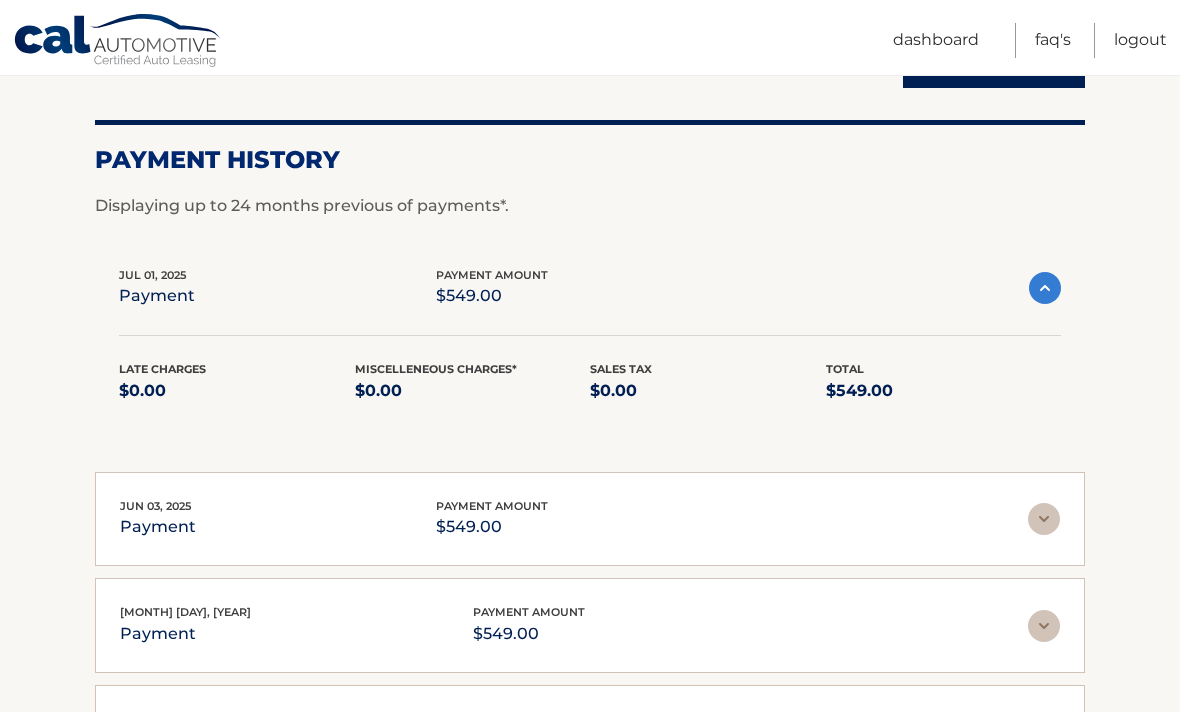 click at bounding box center [1045, 288] 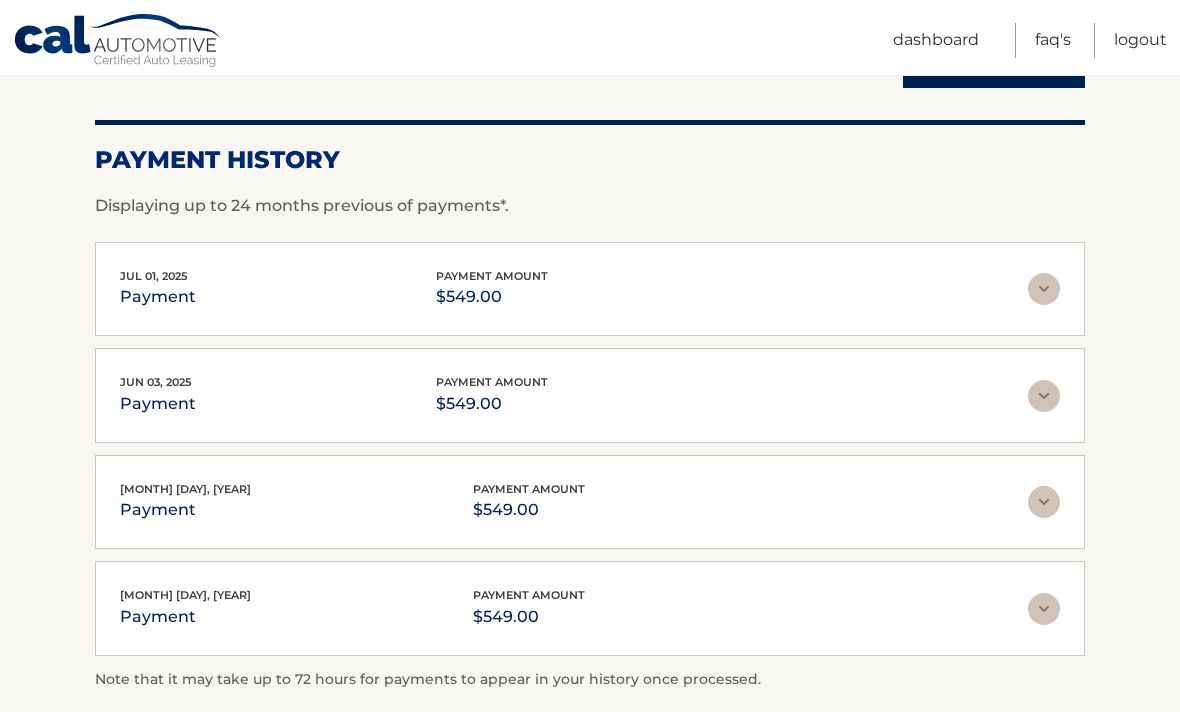 click at bounding box center [1044, 502] 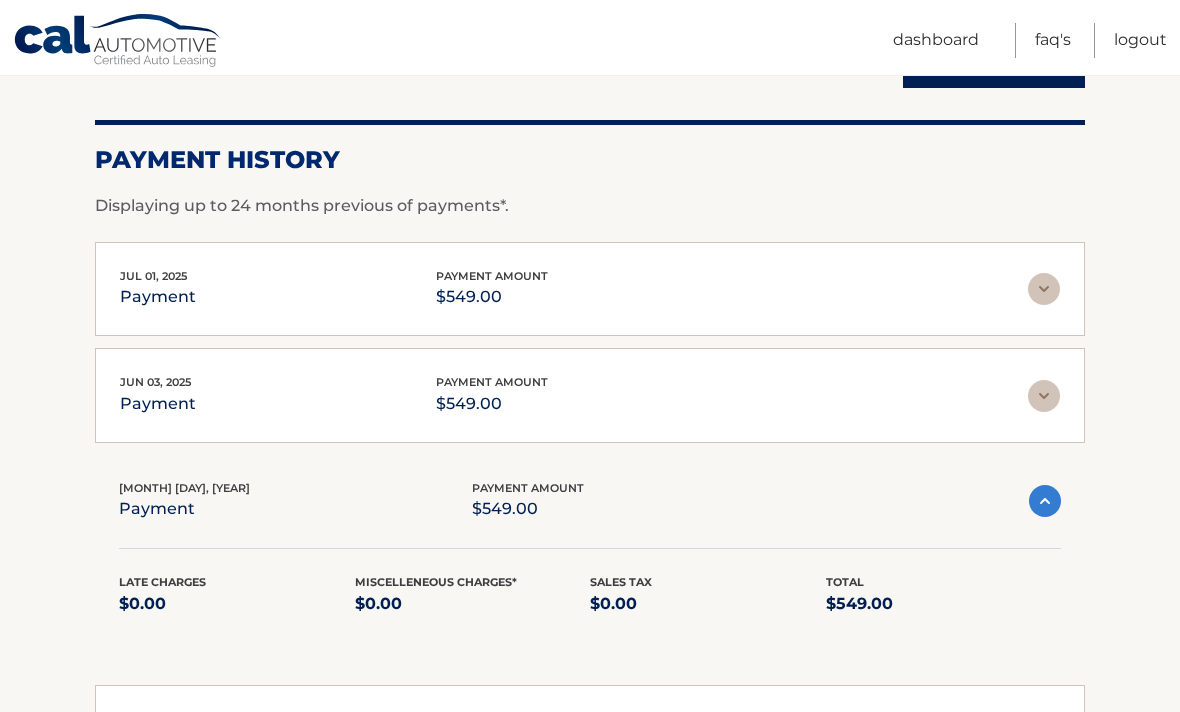 click at bounding box center [1044, 289] 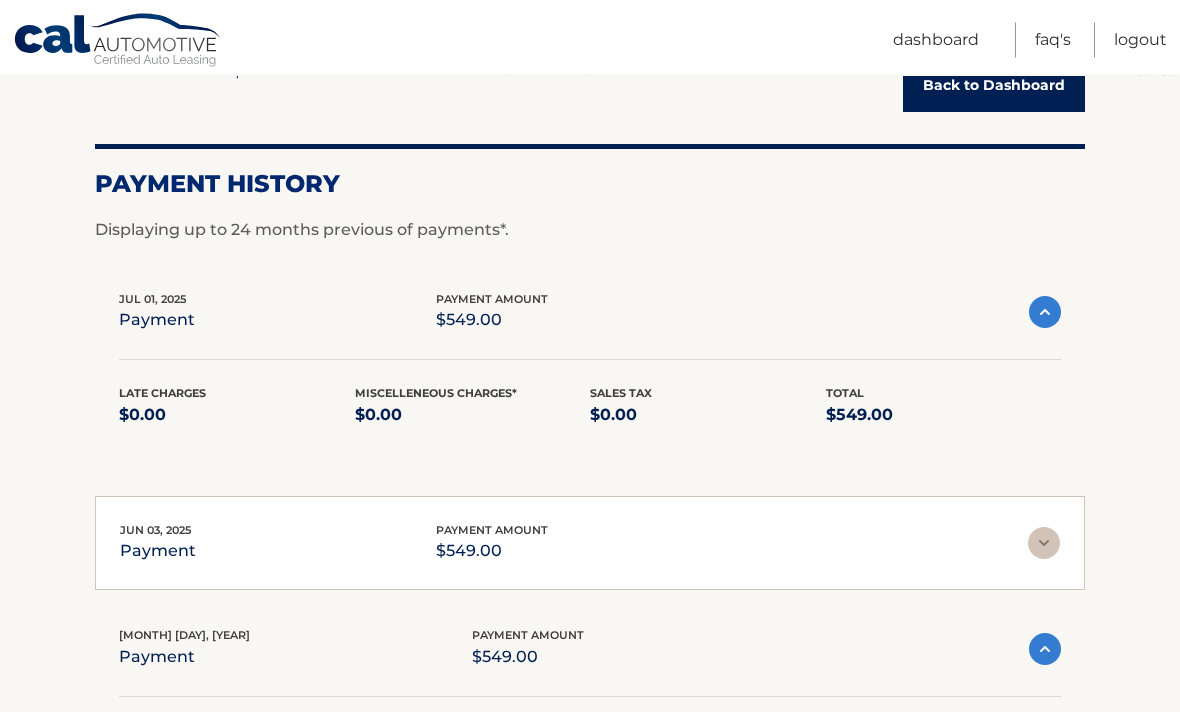 scroll, scrollTop: 0, scrollLeft: 0, axis: both 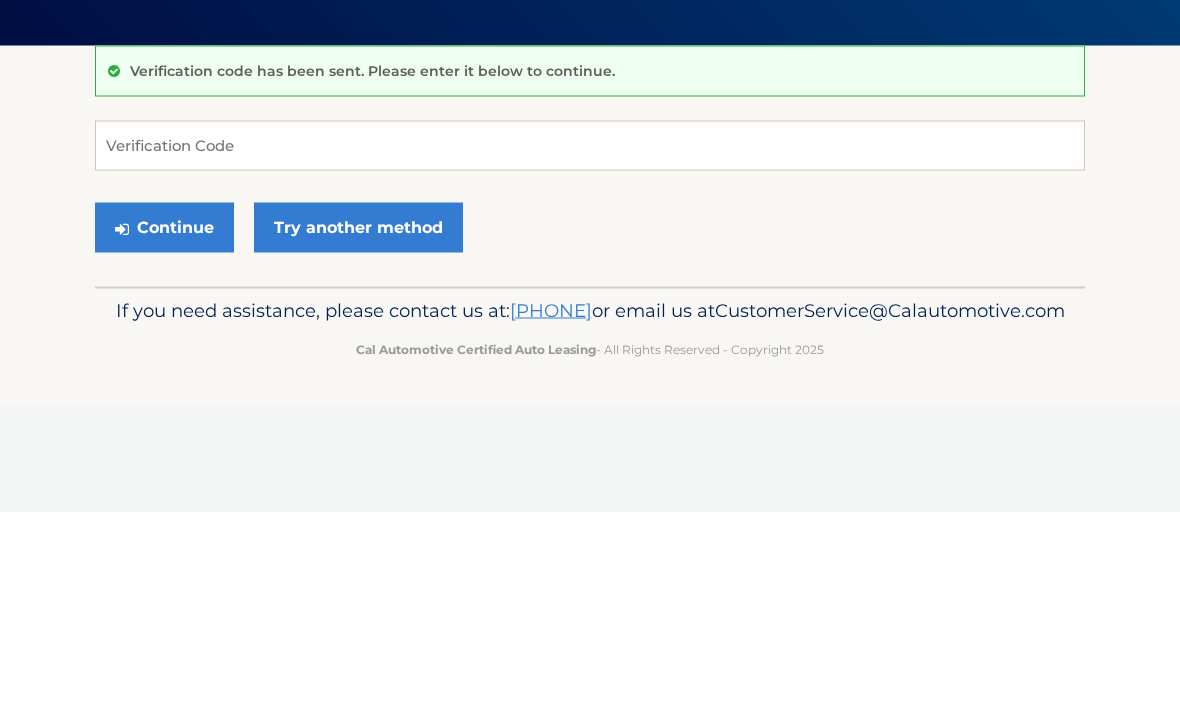 click on "Continue" at bounding box center (164, 427) 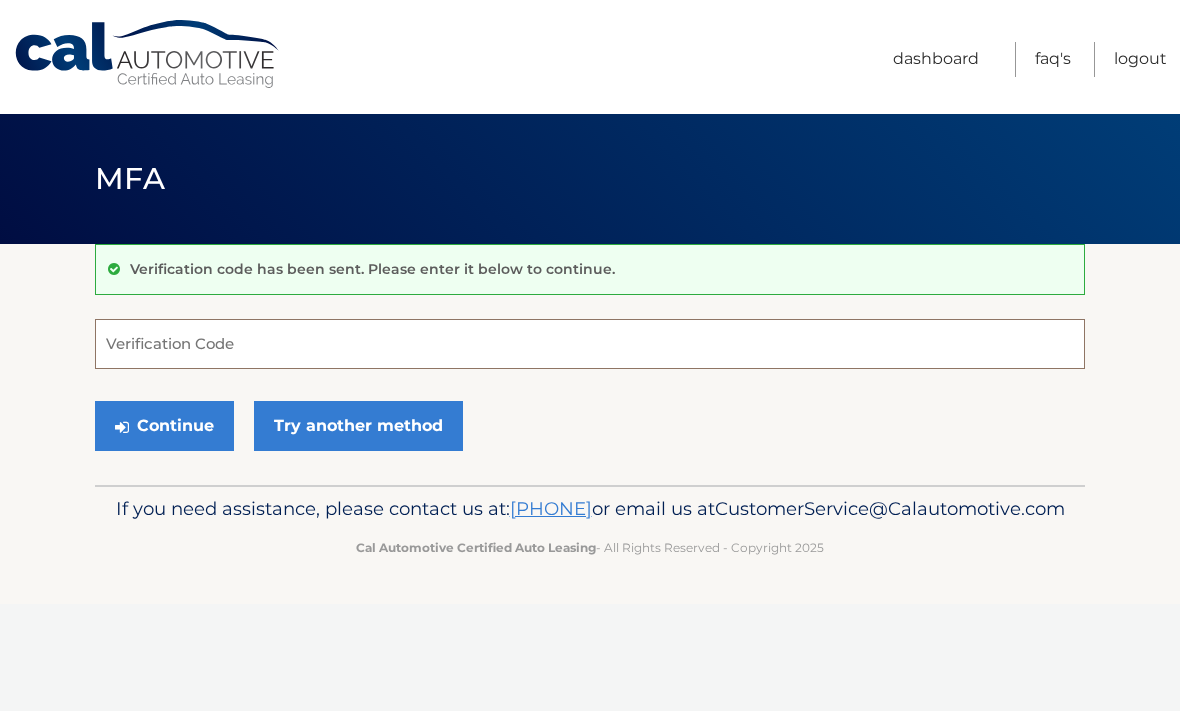 click on "Verification Code" at bounding box center [590, 345] 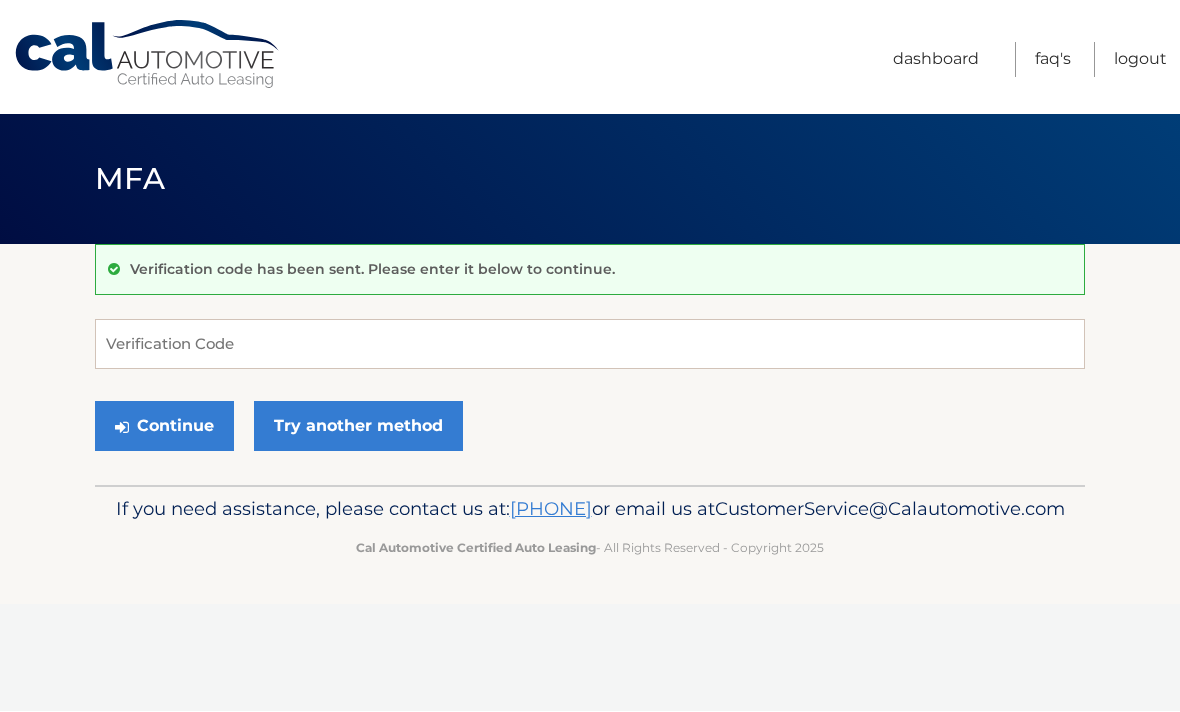 click on "Logout" at bounding box center [1140, 60] 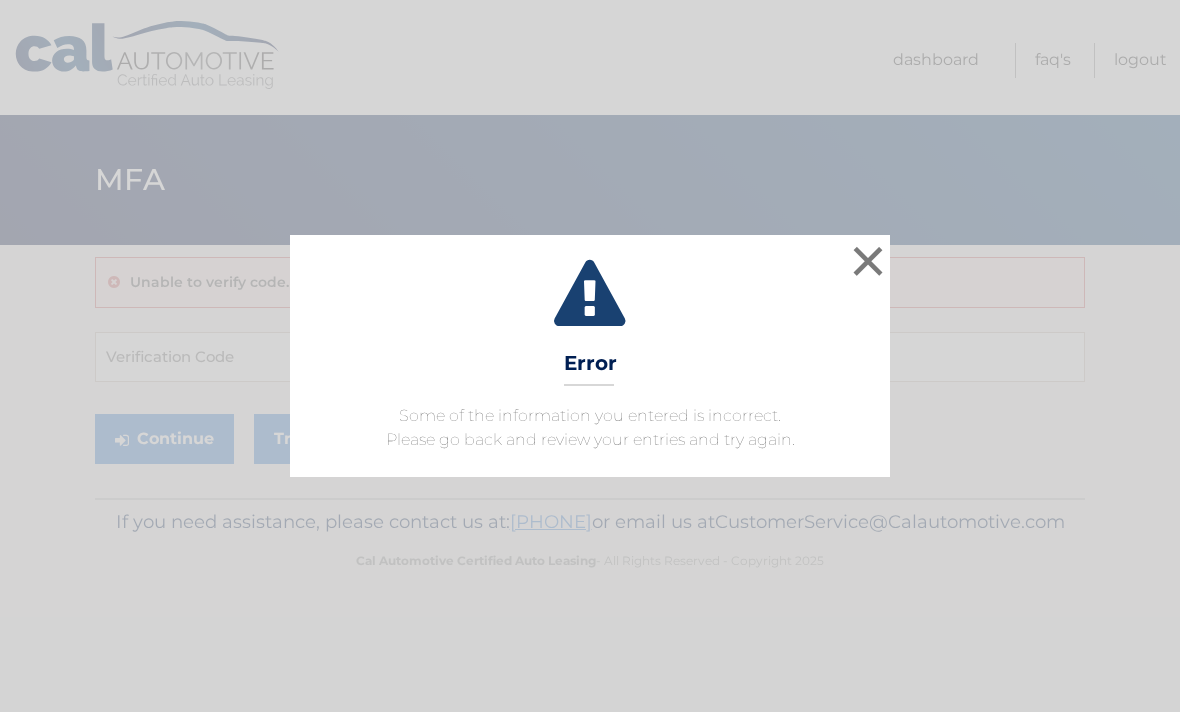 scroll, scrollTop: 0, scrollLeft: 0, axis: both 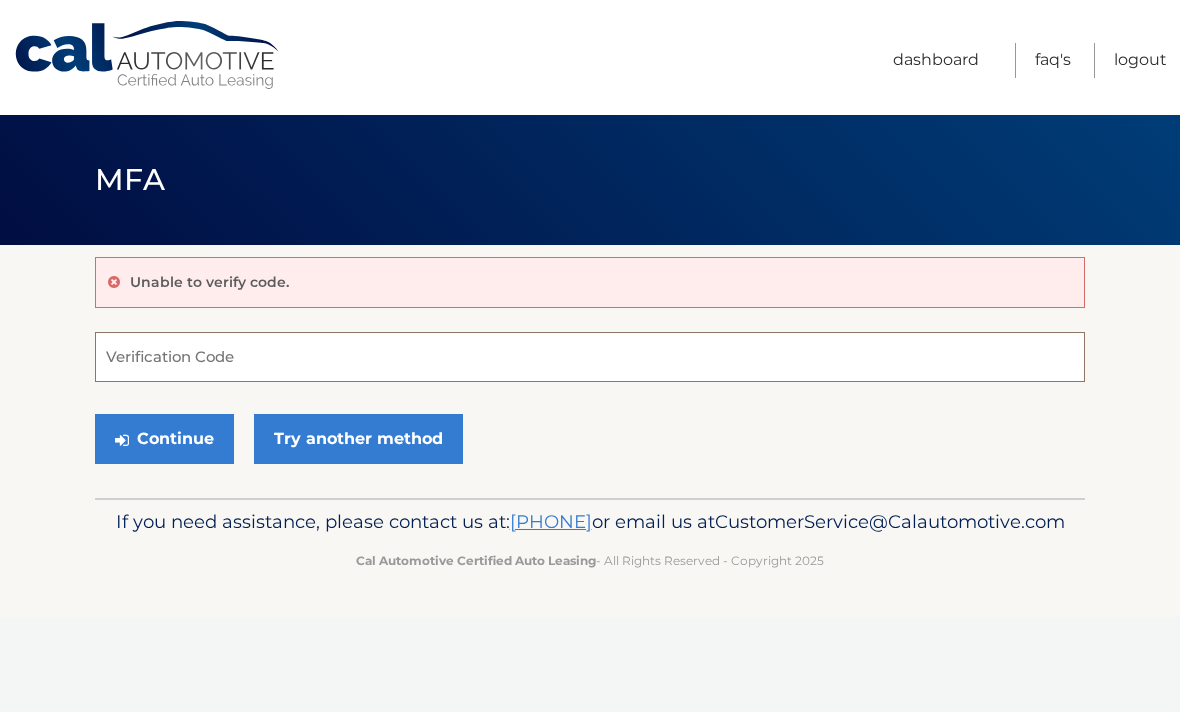 click on "Verification Code" at bounding box center [590, 357] 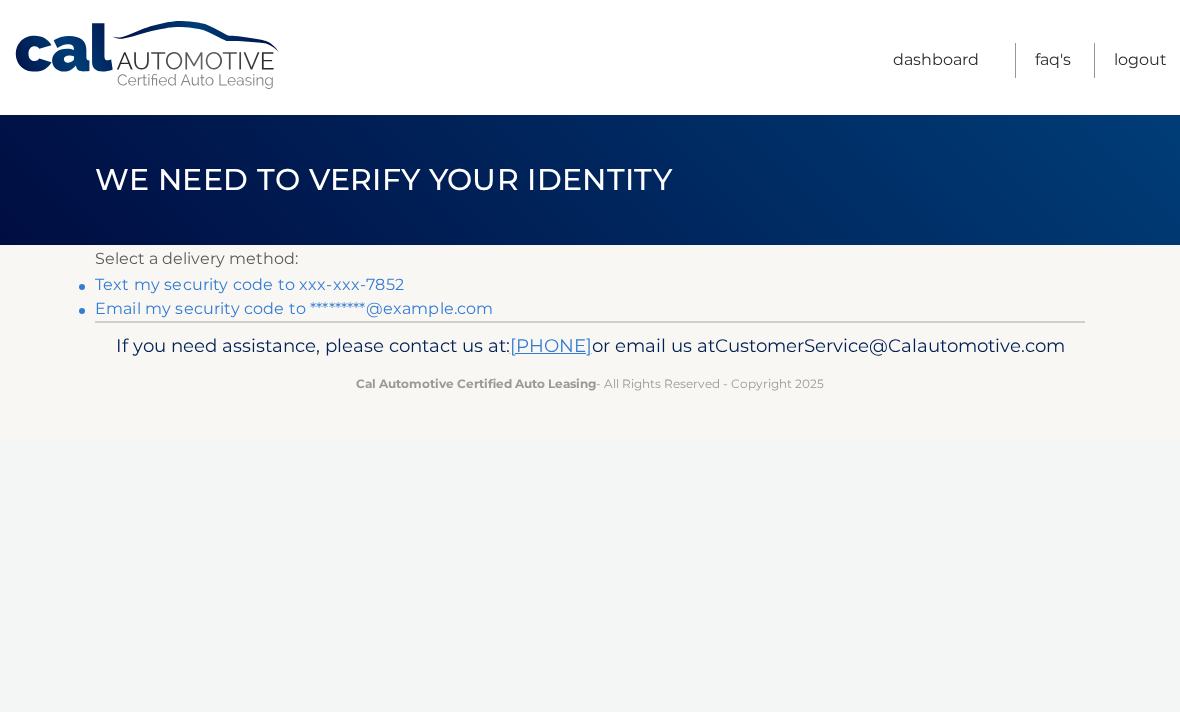 scroll, scrollTop: 0, scrollLeft: 0, axis: both 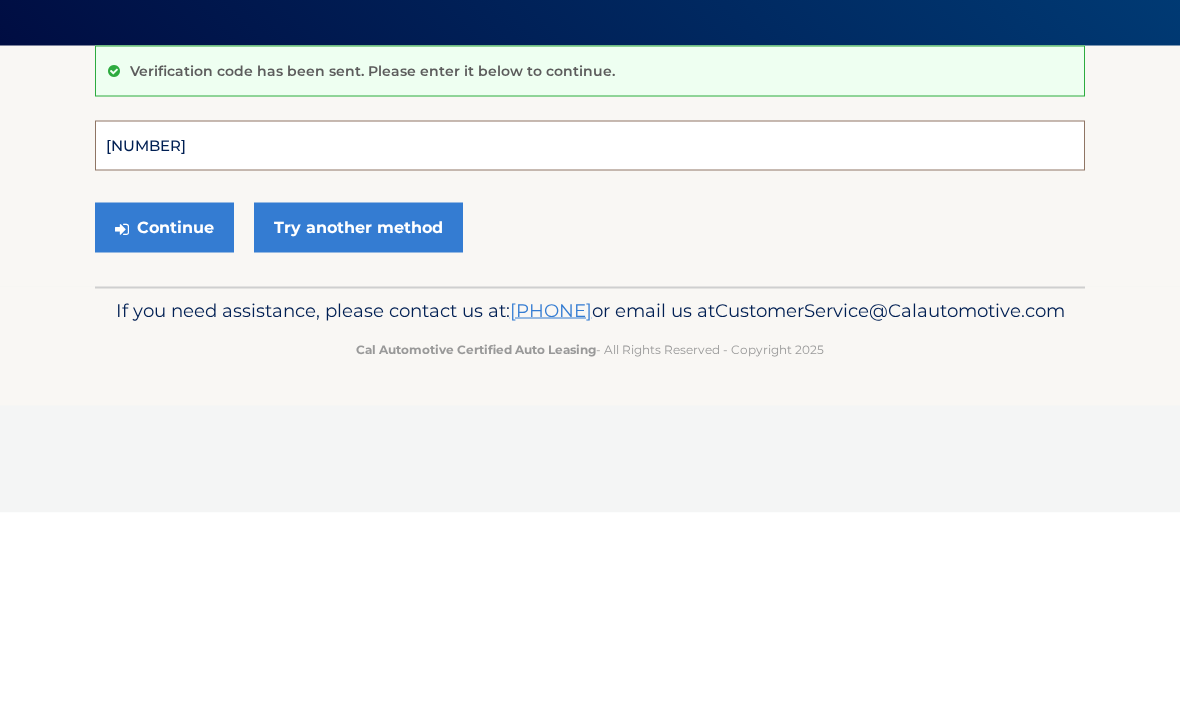 type on "695120" 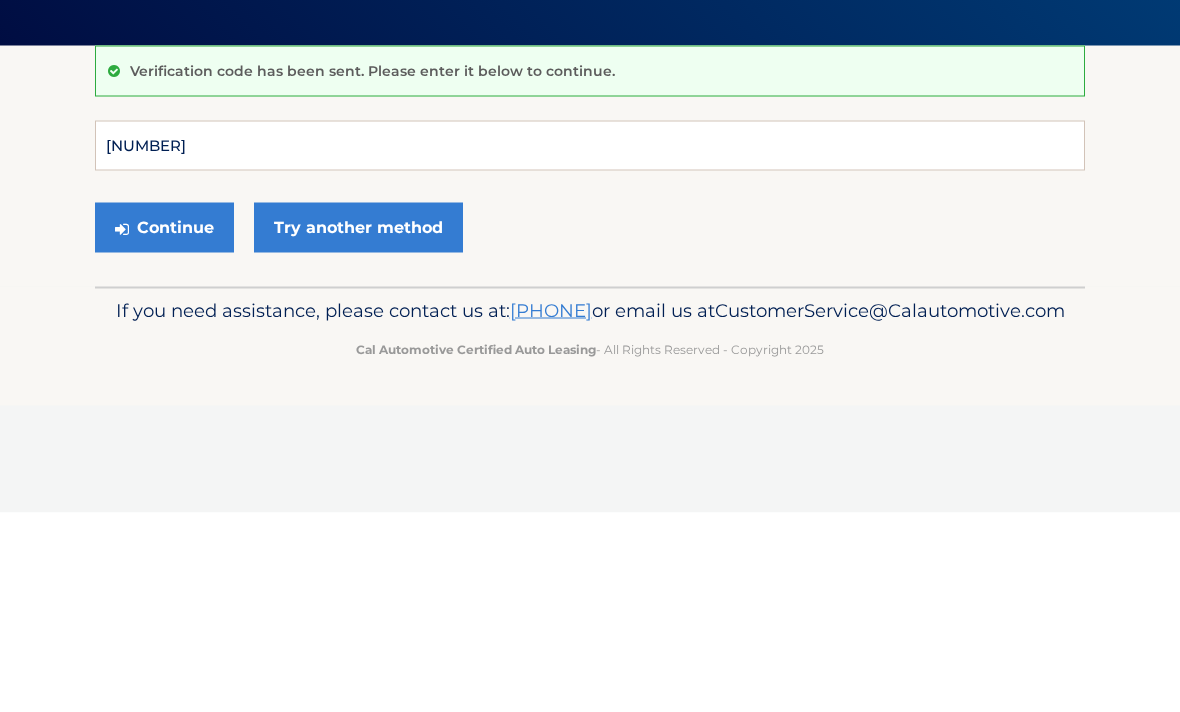 click on "Continue" at bounding box center (164, 427) 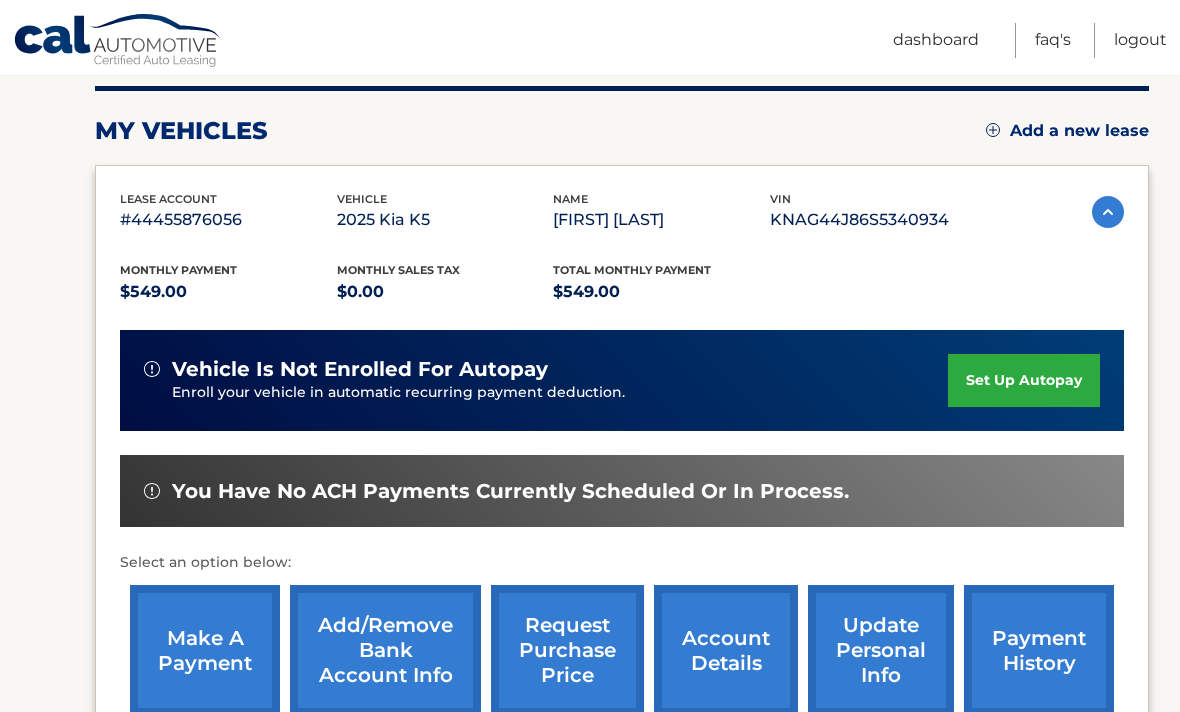 scroll, scrollTop: 263, scrollLeft: 0, axis: vertical 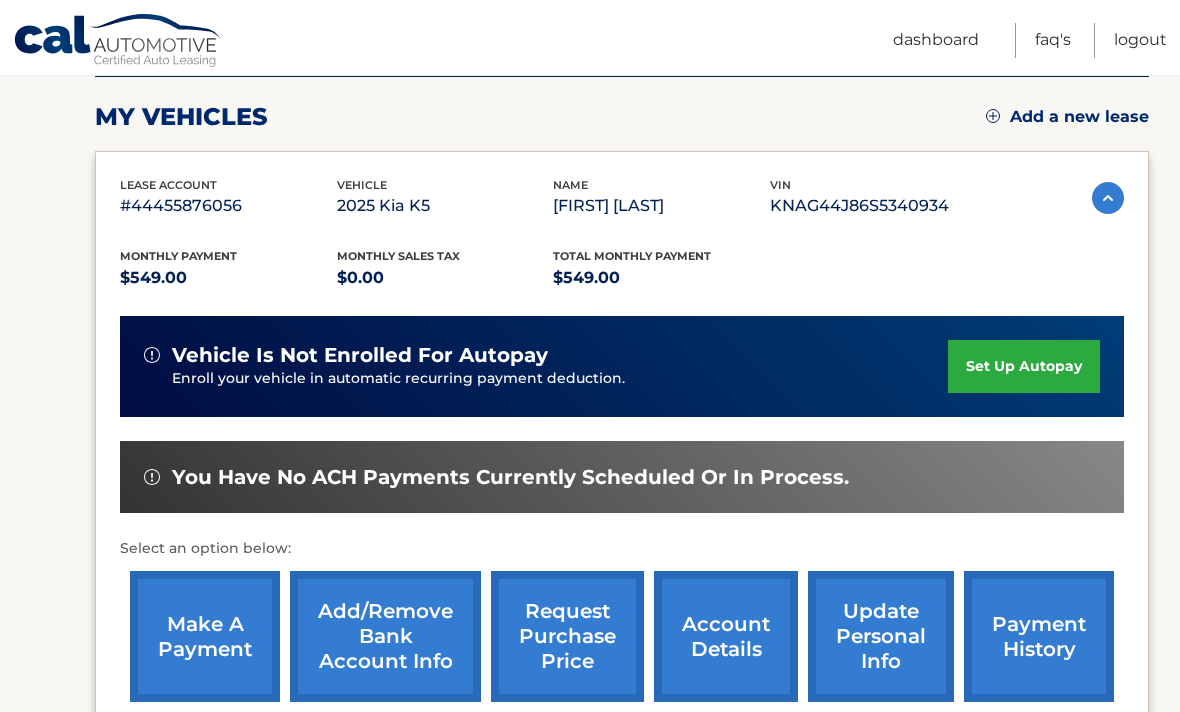 click on "make a payment" at bounding box center (205, 636) 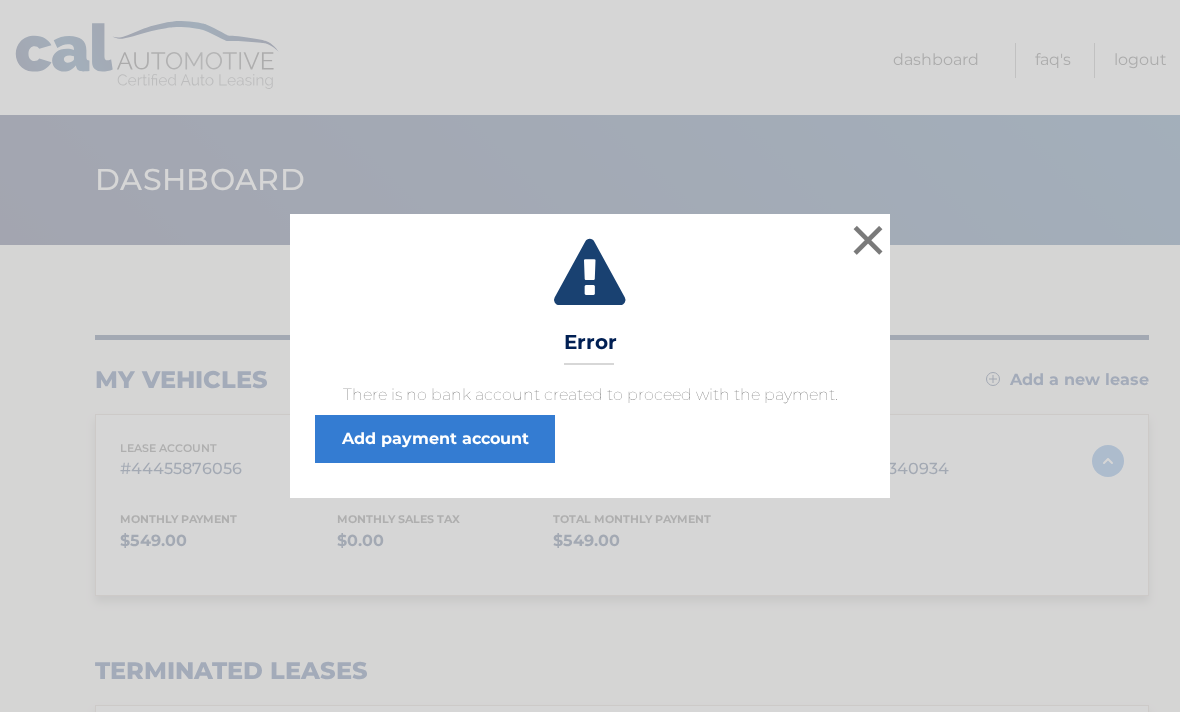 scroll, scrollTop: 0, scrollLeft: 0, axis: both 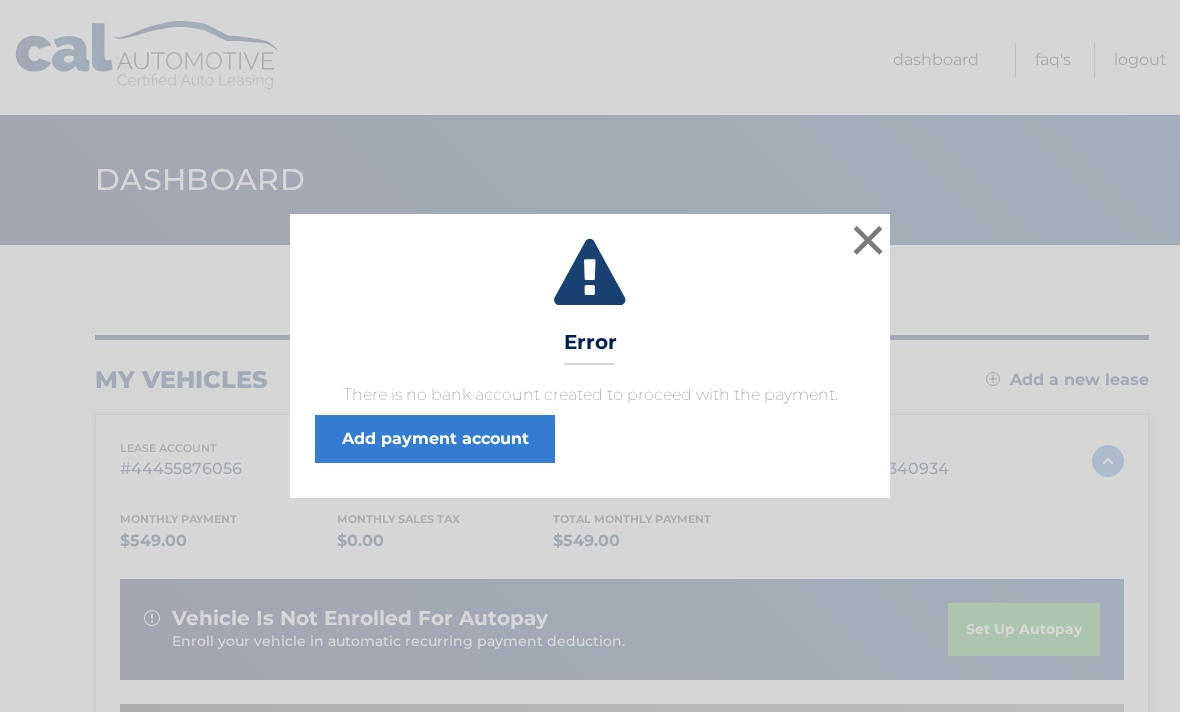 click on "×" at bounding box center (868, 240) 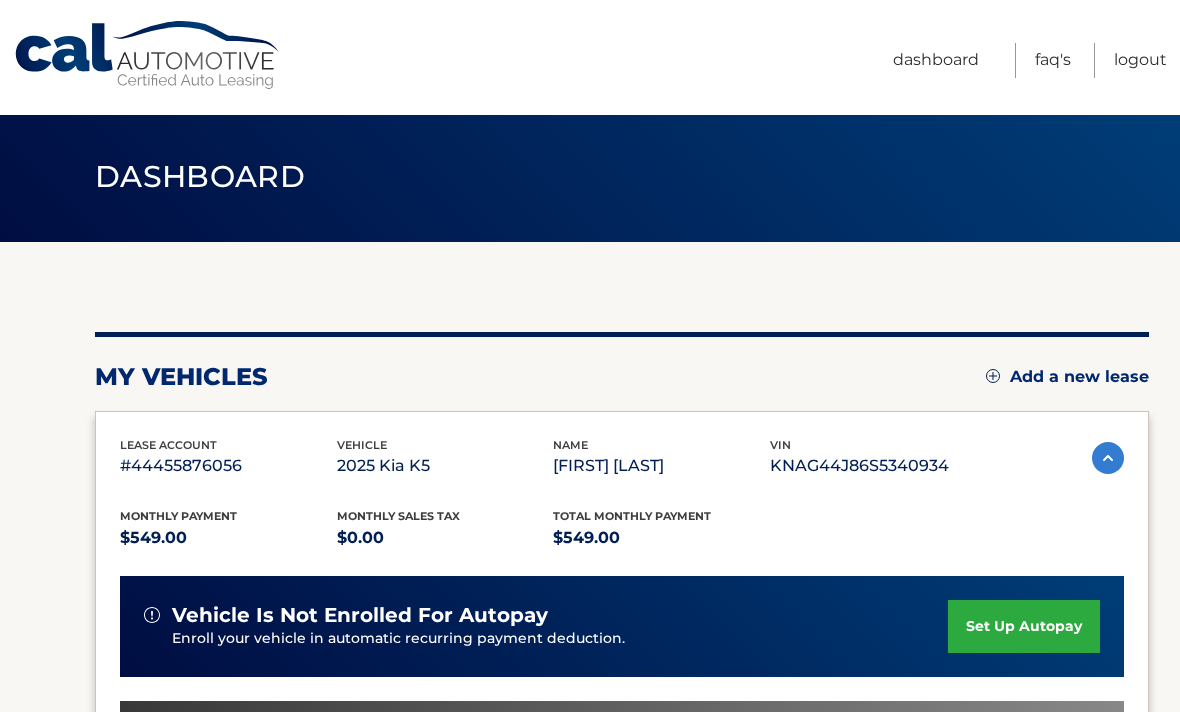 scroll, scrollTop: 0, scrollLeft: 0, axis: both 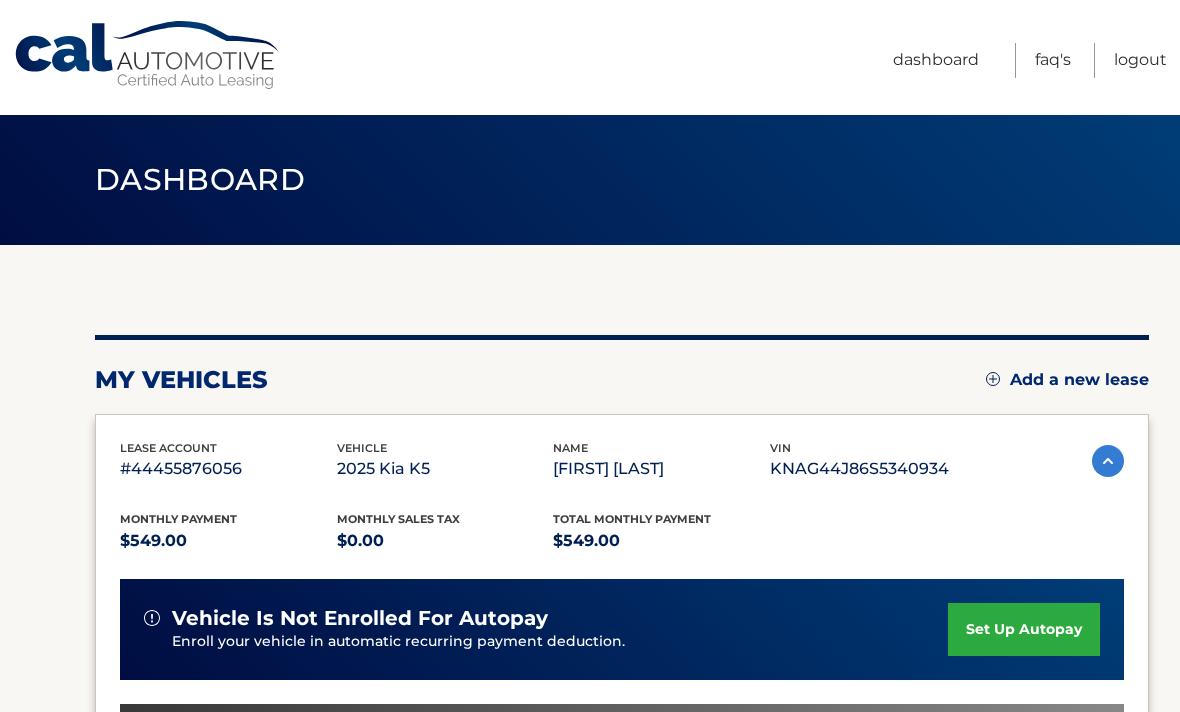click on "Dashboard" at bounding box center [936, 60] 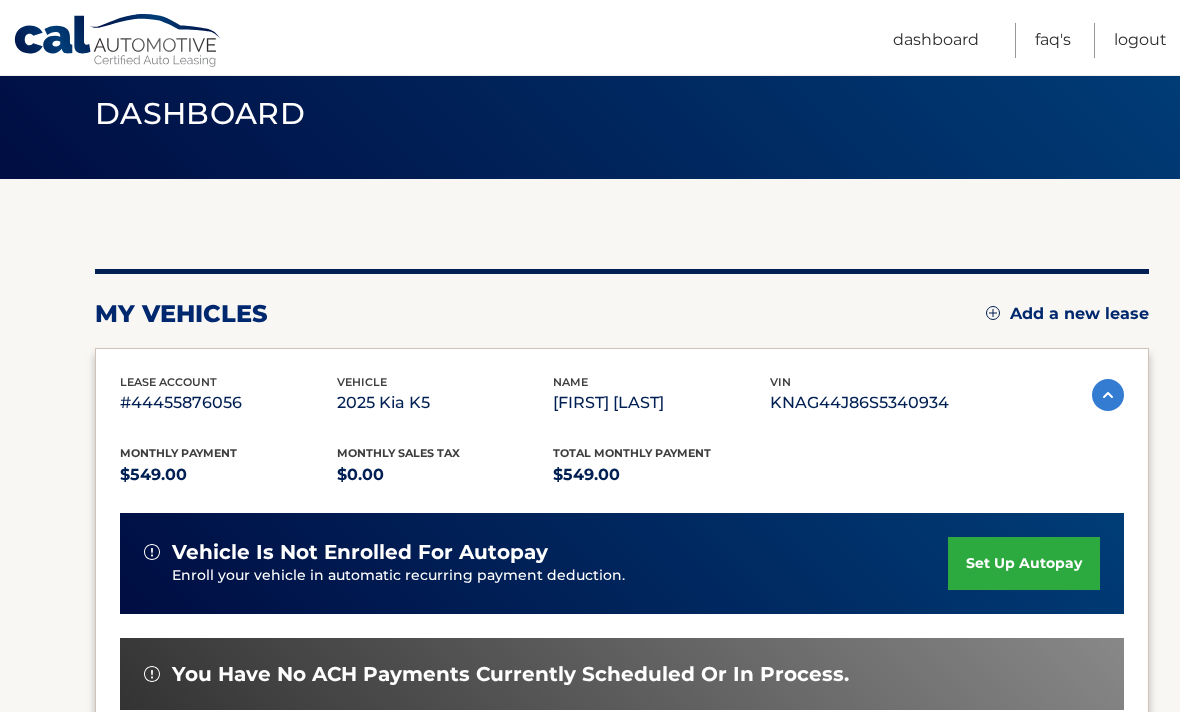 scroll, scrollTop: 63, scrollLeft: 0, axis: vertical 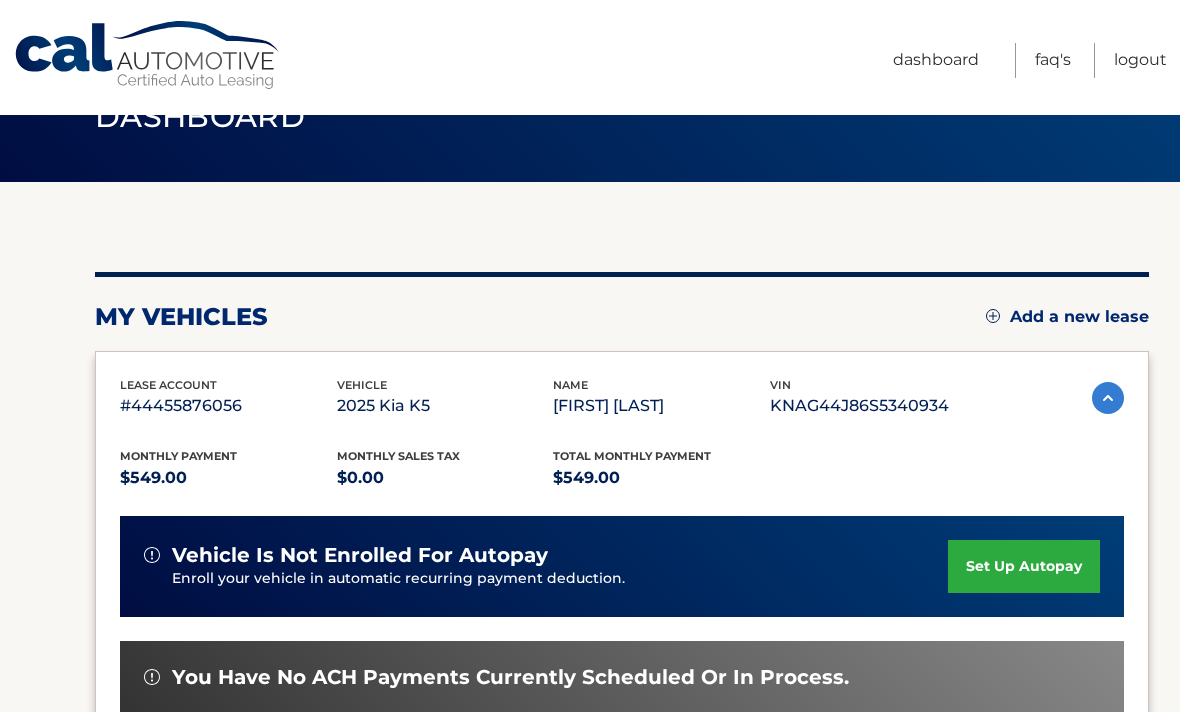 click at bounding box center (1108, 398) 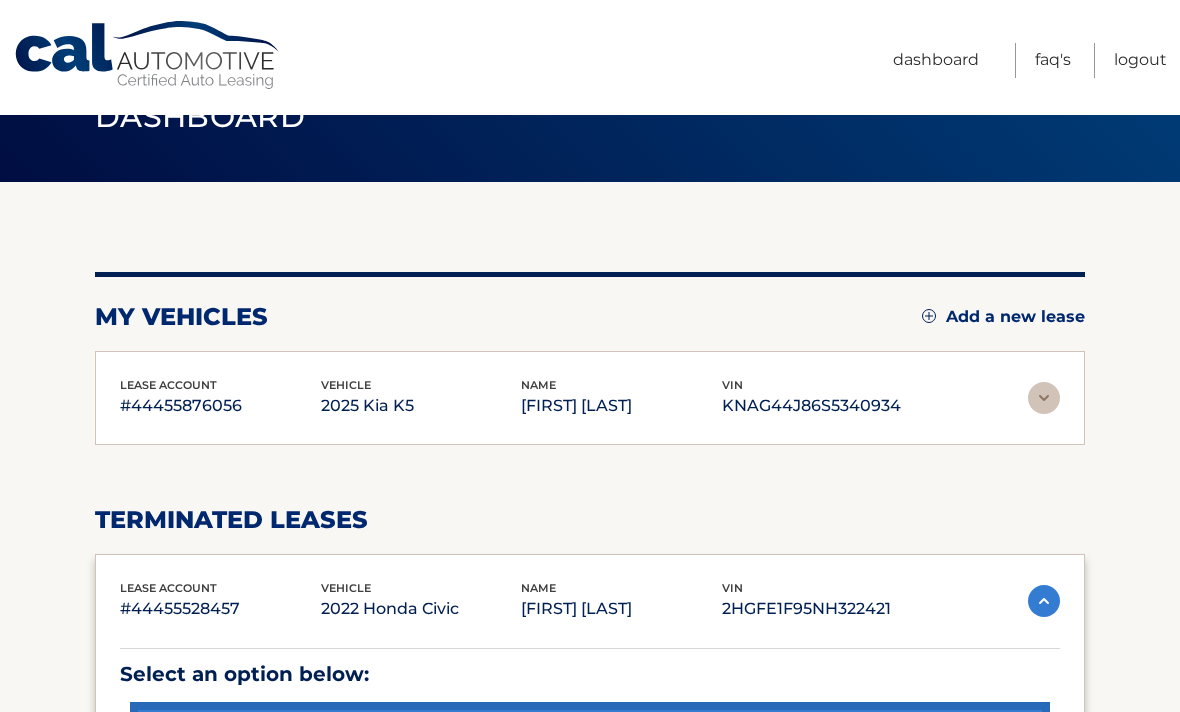 click at bounding box center (1044, 398) 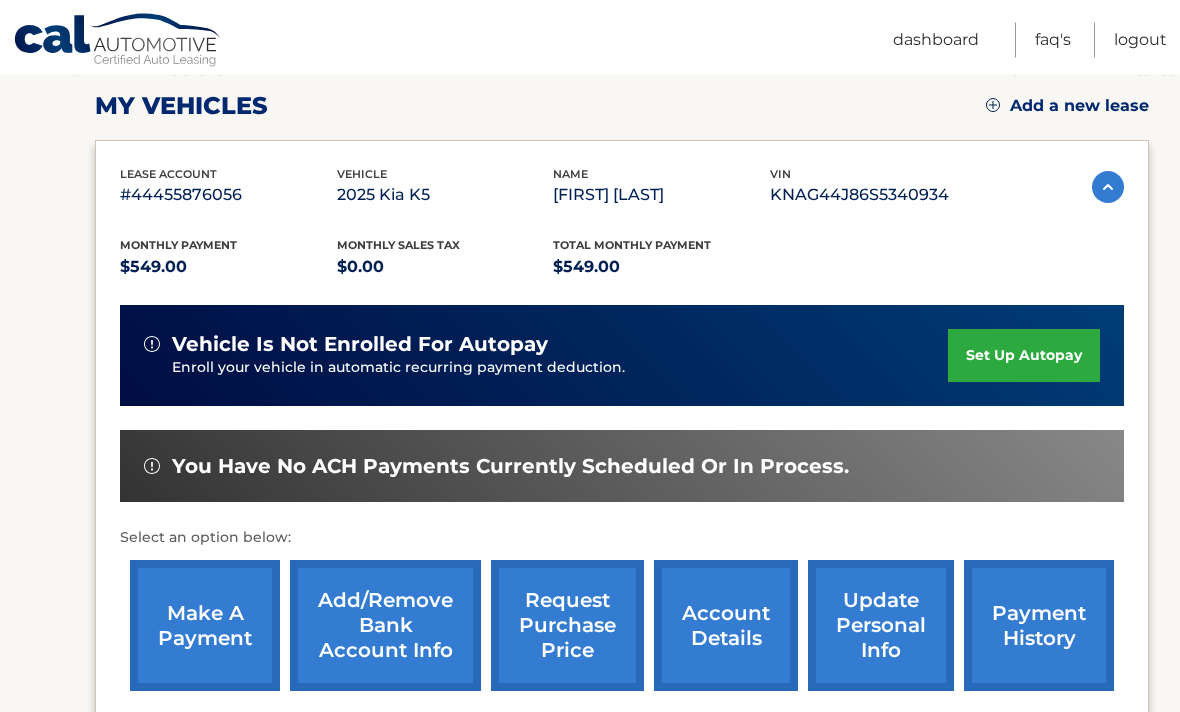 scroll, scrollTop: 274, scrollLeft: 0, axis: vertical 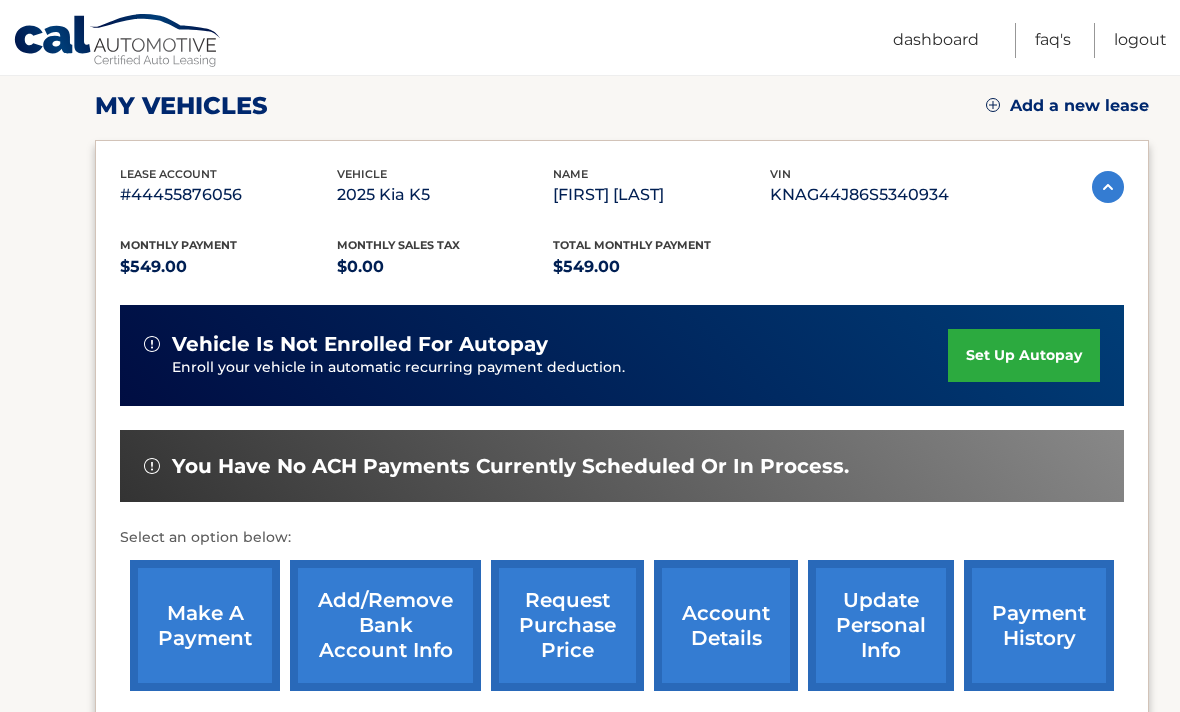 click on "payment history" at bounding box center [1039, 625] 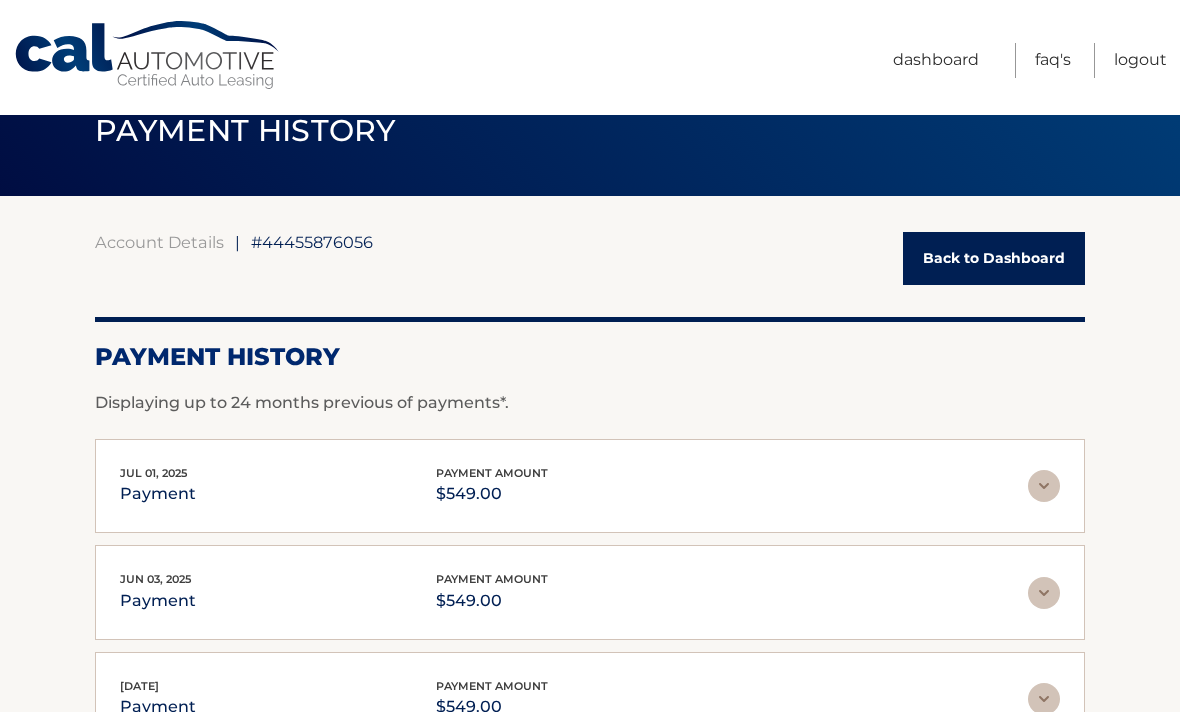 scroll, scrollTop: 71, scrollLeft: 0, axis: vertical 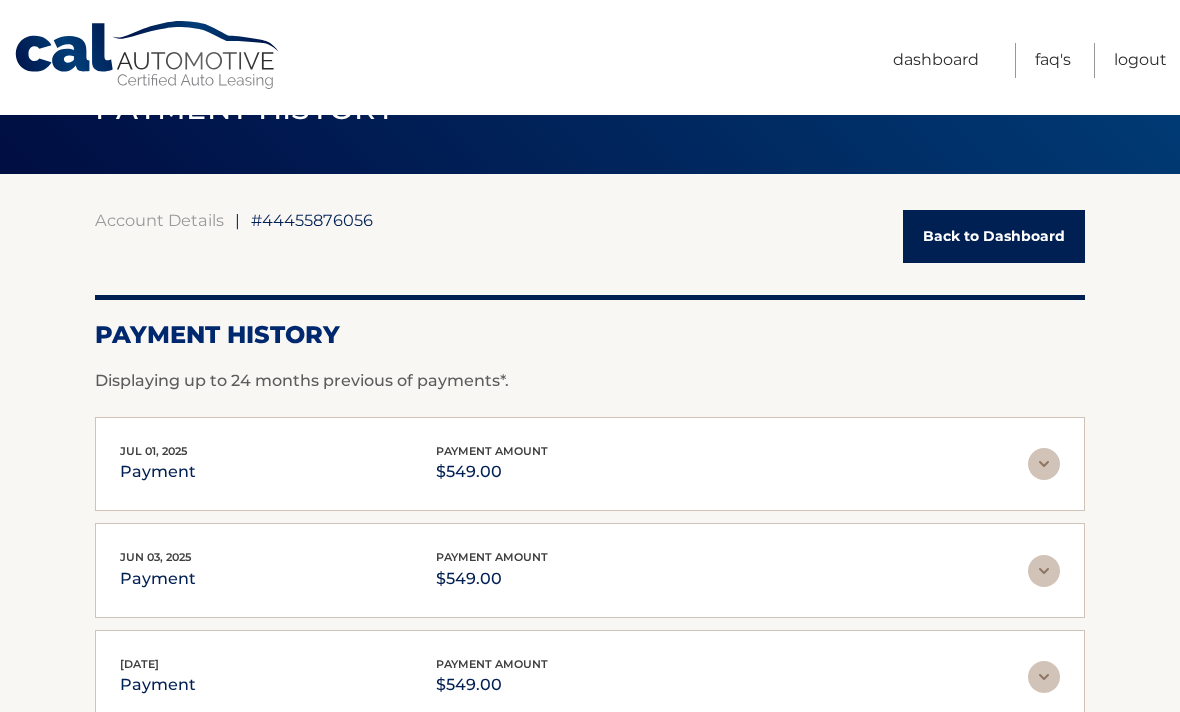 click on "Logout" at bounding box center (1140, 60) 